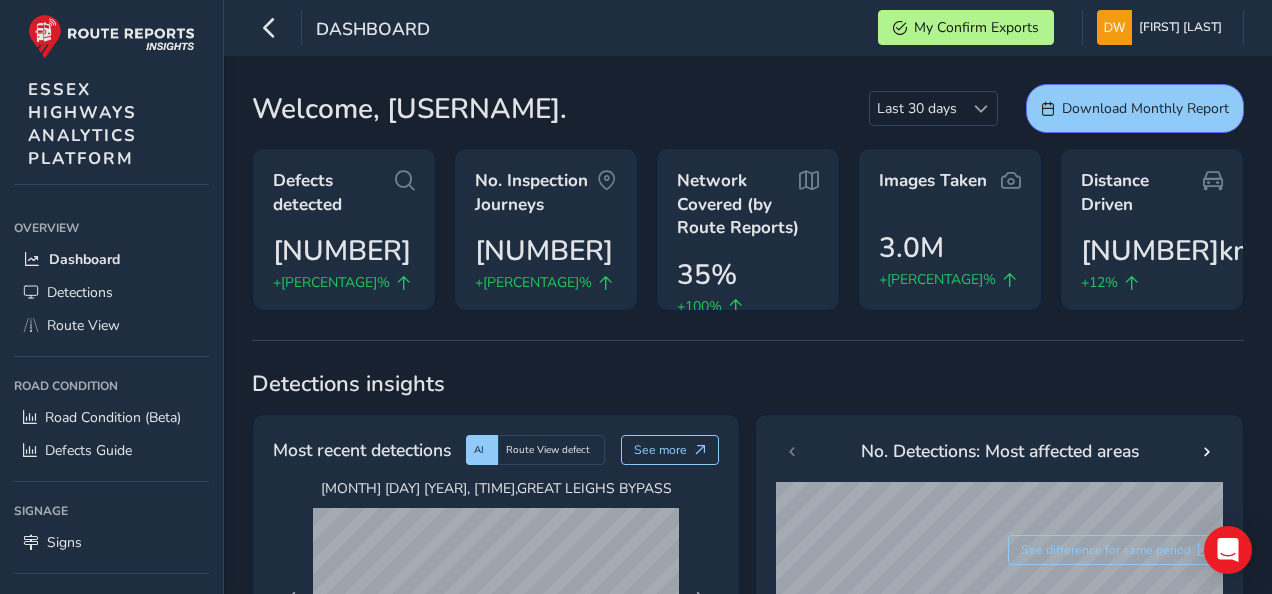 scroll, scrollTop: 0, scrollLeft: 0, axis: both 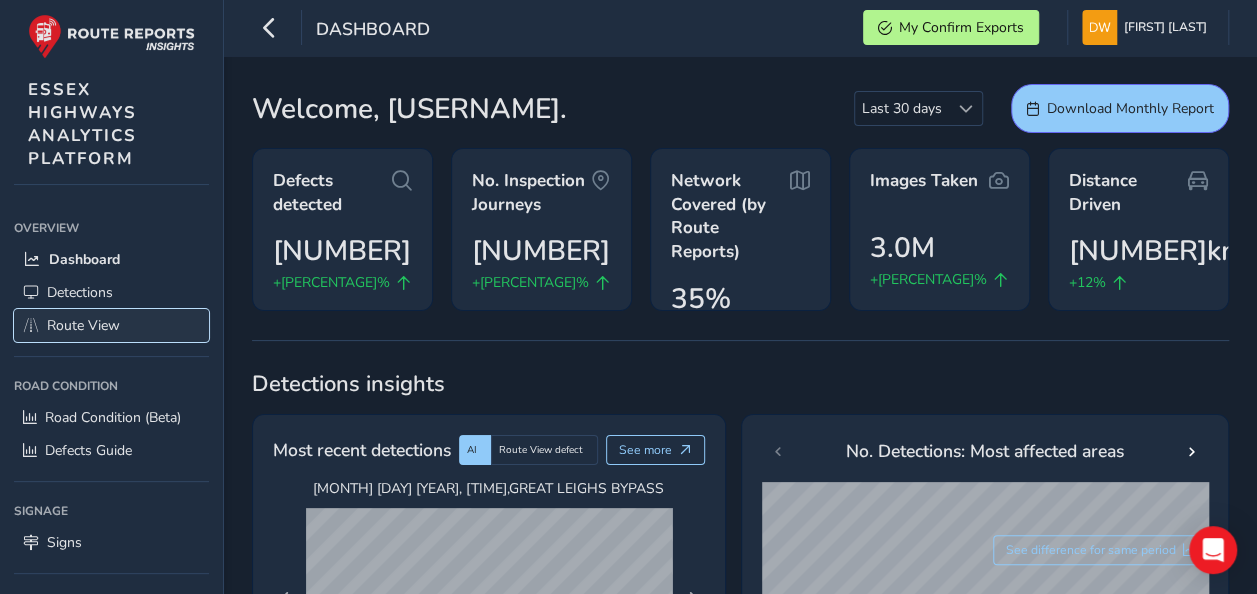click on "Route View" at bounding box center [83, 325] 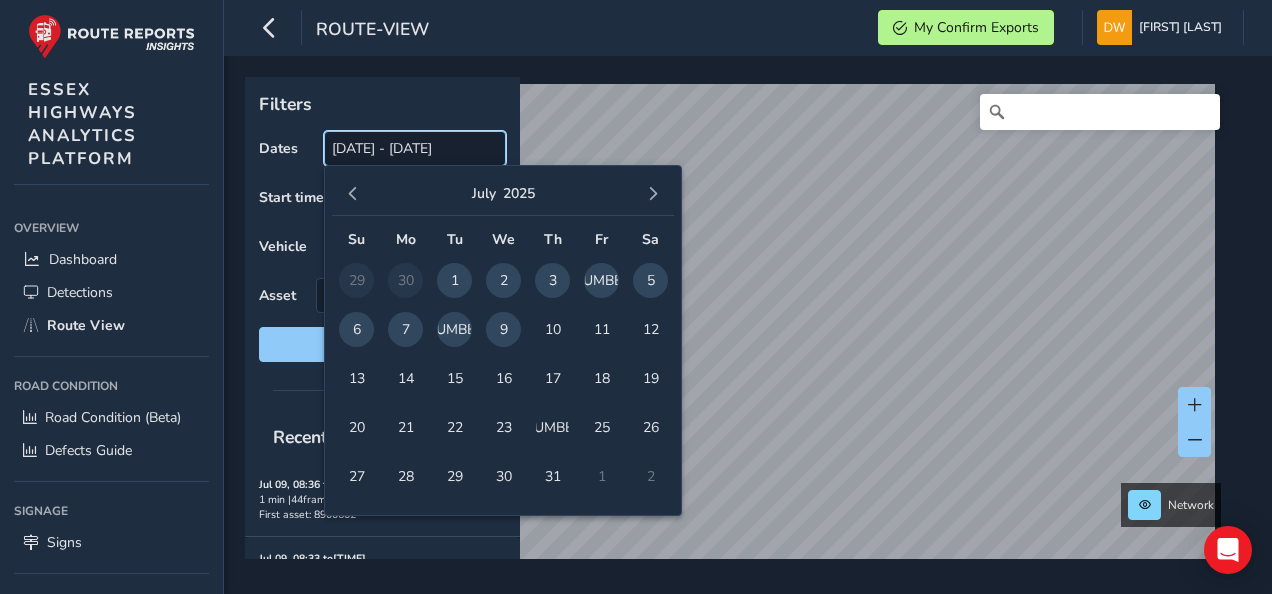 click on "[DATE] - [DATE]" at bounding box center (415, 148) 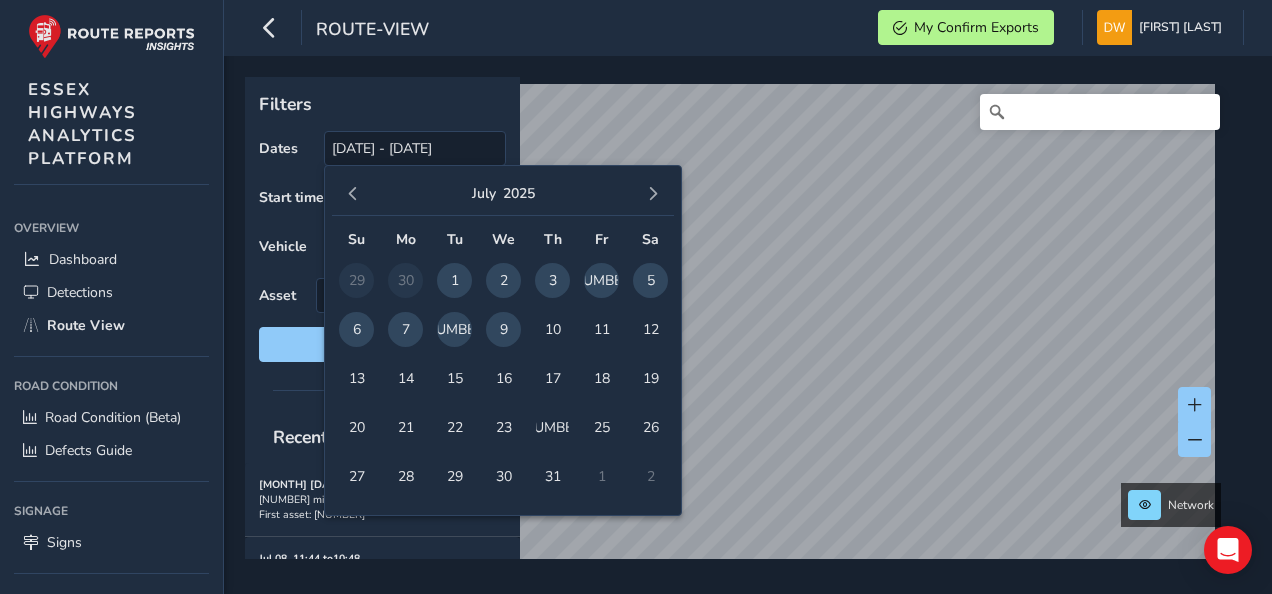 click on "[NUMBER]" at bounding box center [356, 280] 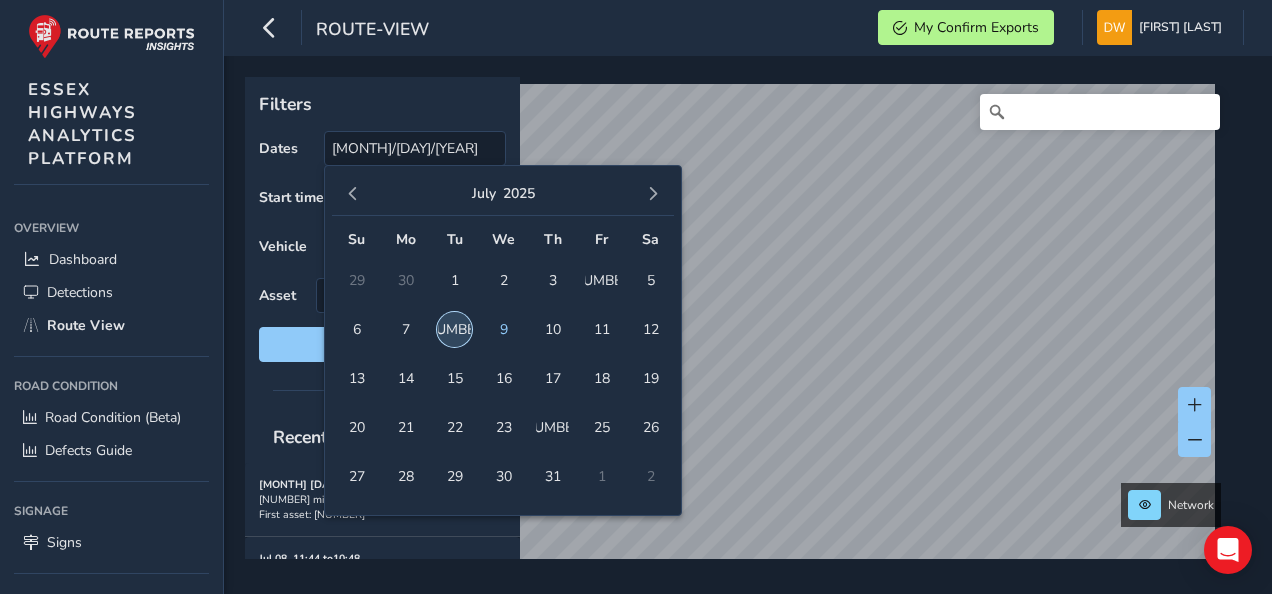 click on "[NUMBER]" at bounding box center [454, 329] 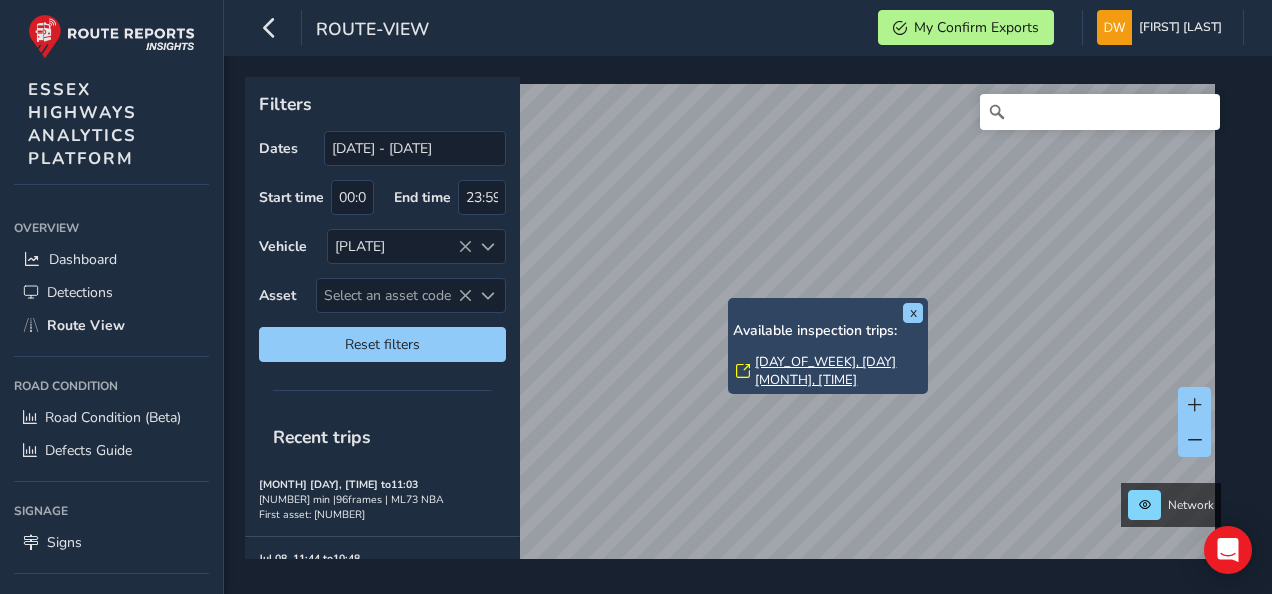 click on "[DAY_OF_WEEK], [DAY] [MONTH], [TIME]" at bounding box center (839, 371) 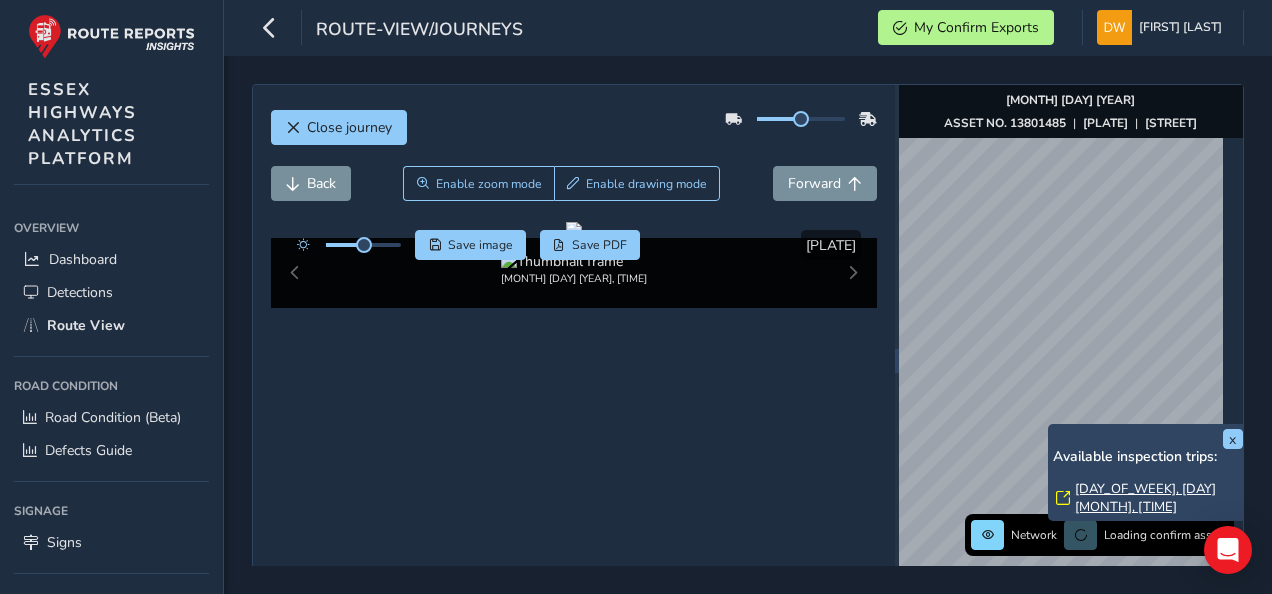click on "[DAY_OF_WEEK], [DAY] [MONTH], [TIME]" at bounding box center [1149, 498] 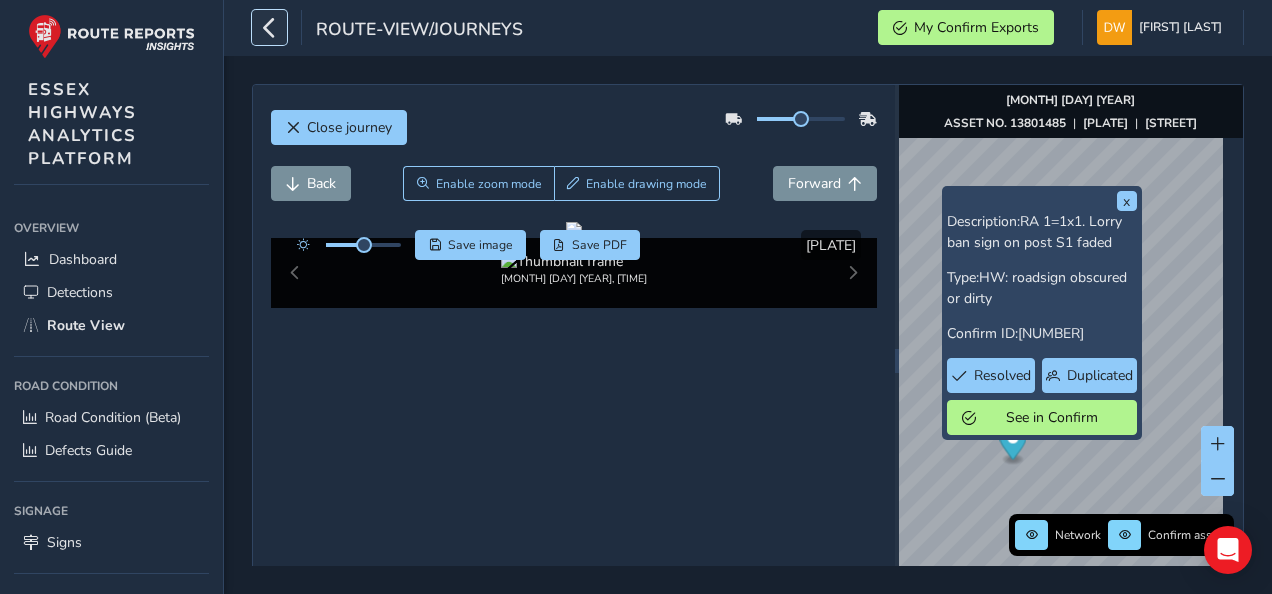 click at bounding box center [269, 27] 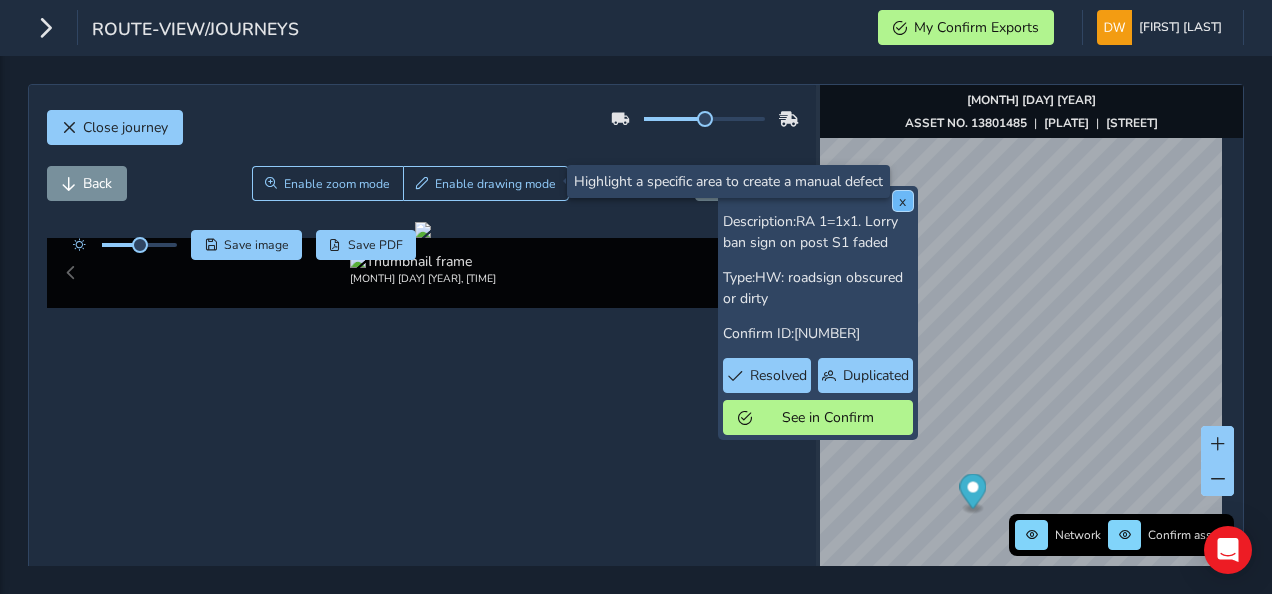 click on "x" at bounding box center (903, 201) 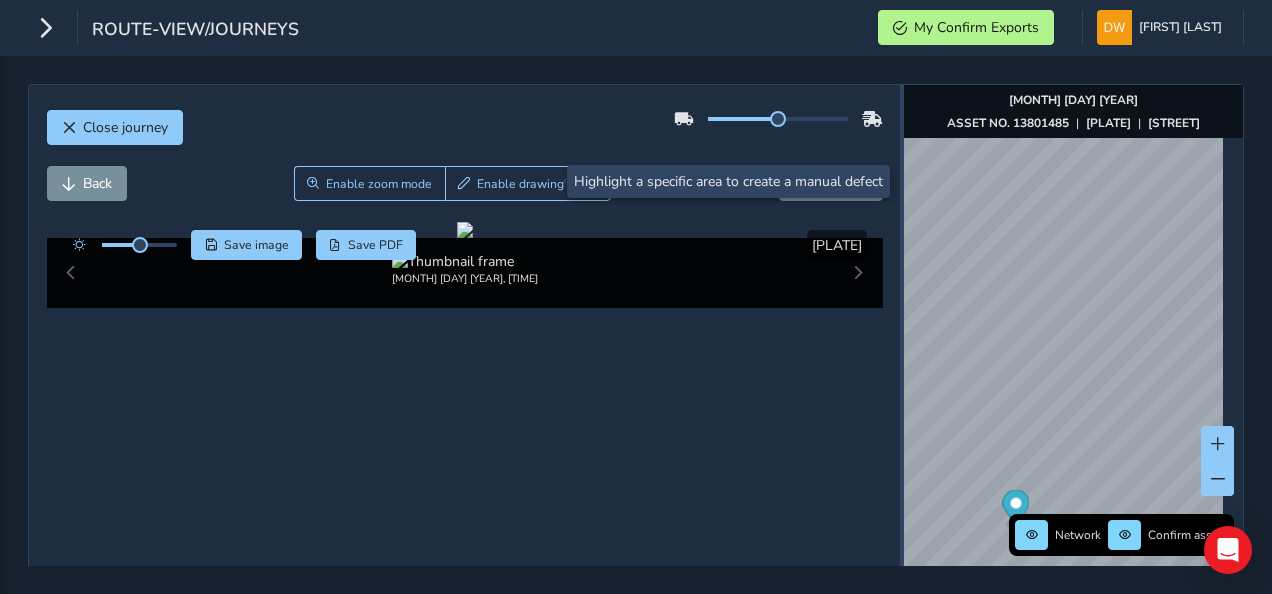 click at bounding box center [902, 360] 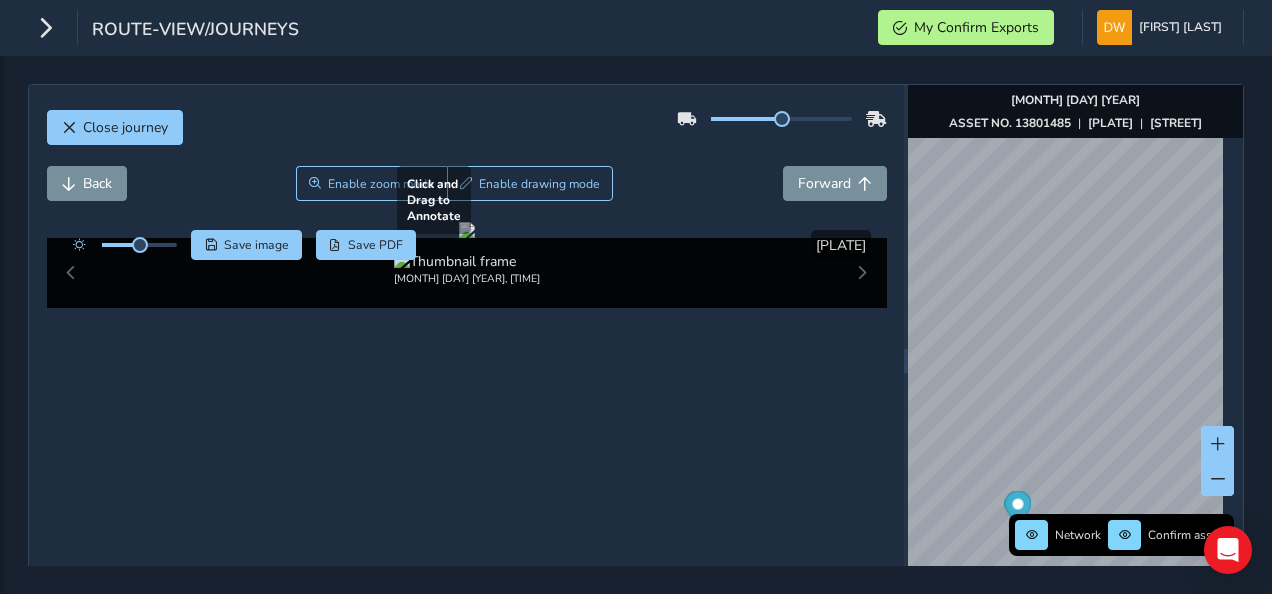 scroll, scrollTop: 100, scrollLeft: 0, axis: vertical 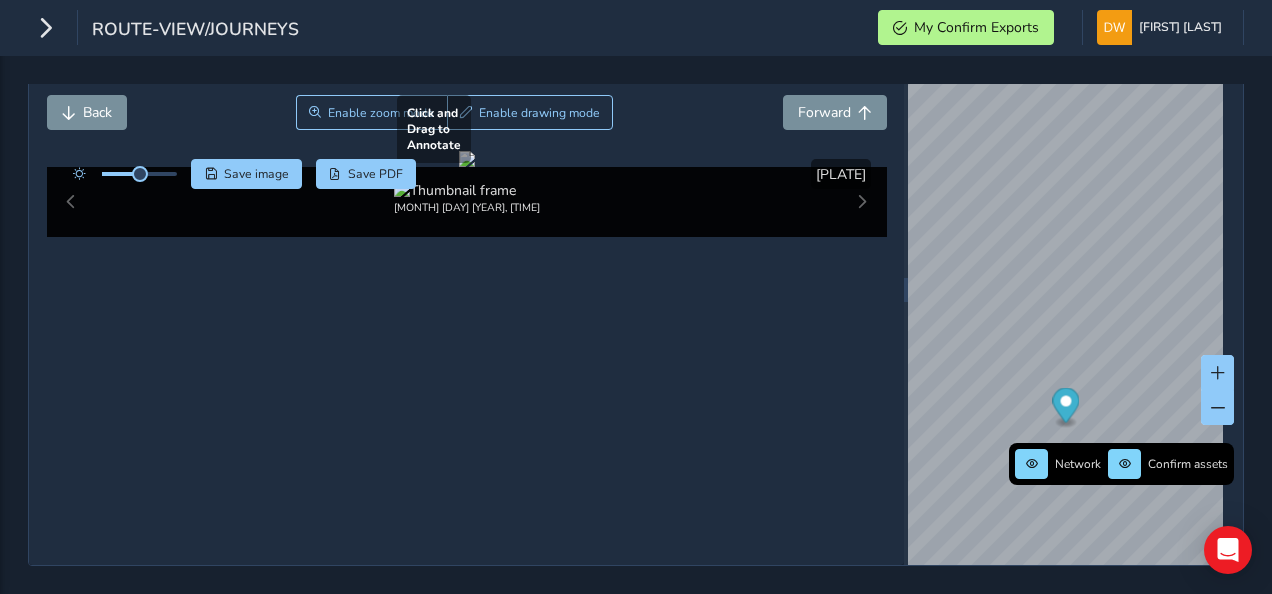 drag, startPoint x: 740, startPoint y: 381, endPoint x: 724, endPoint y: 376, distance: 16.763054 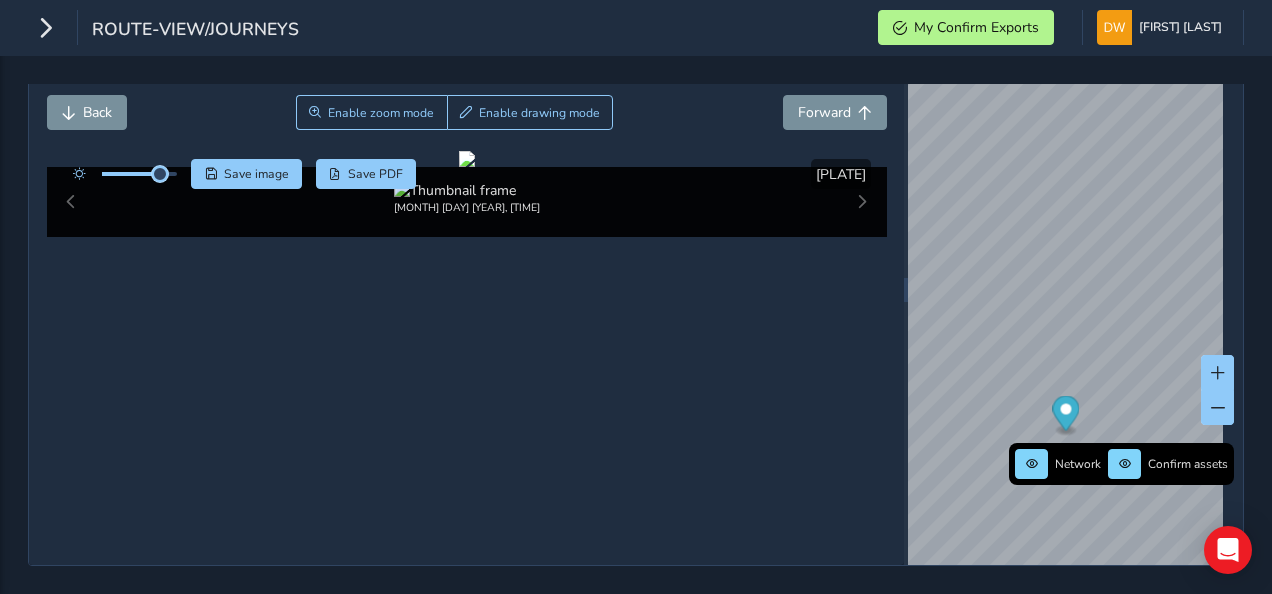 drag, startPoint x: 139, startPoint y: 146, endPoint x: 160, endPoint y: 158, distance: 24.186773 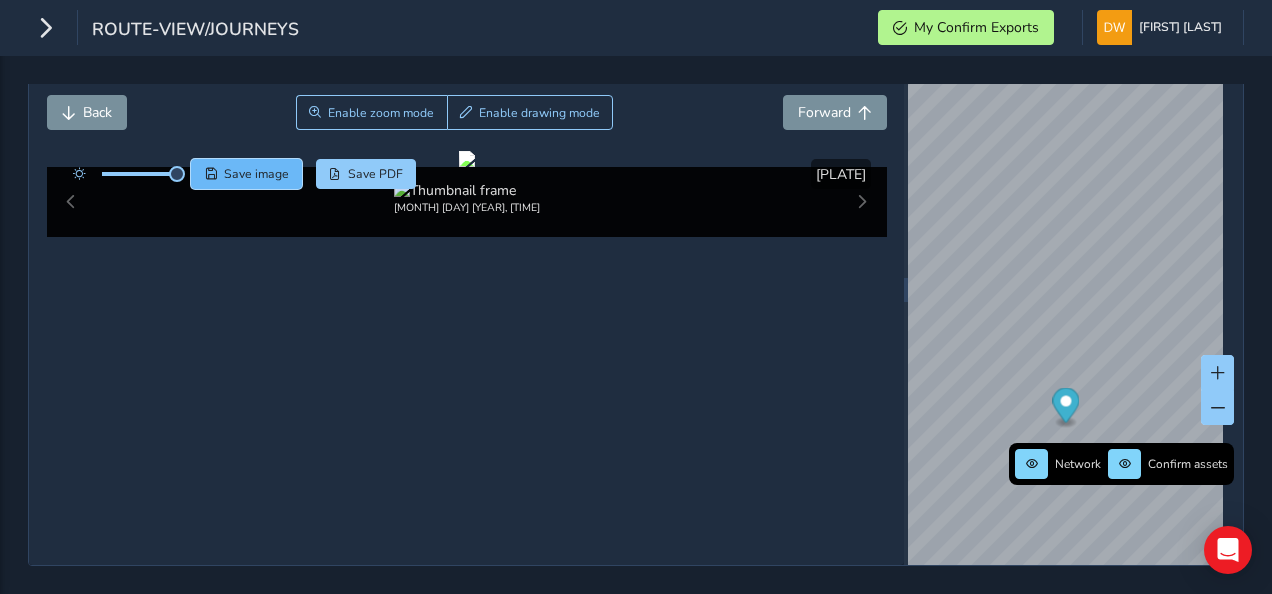 click on "Save image" at bounding box center (256, 174) 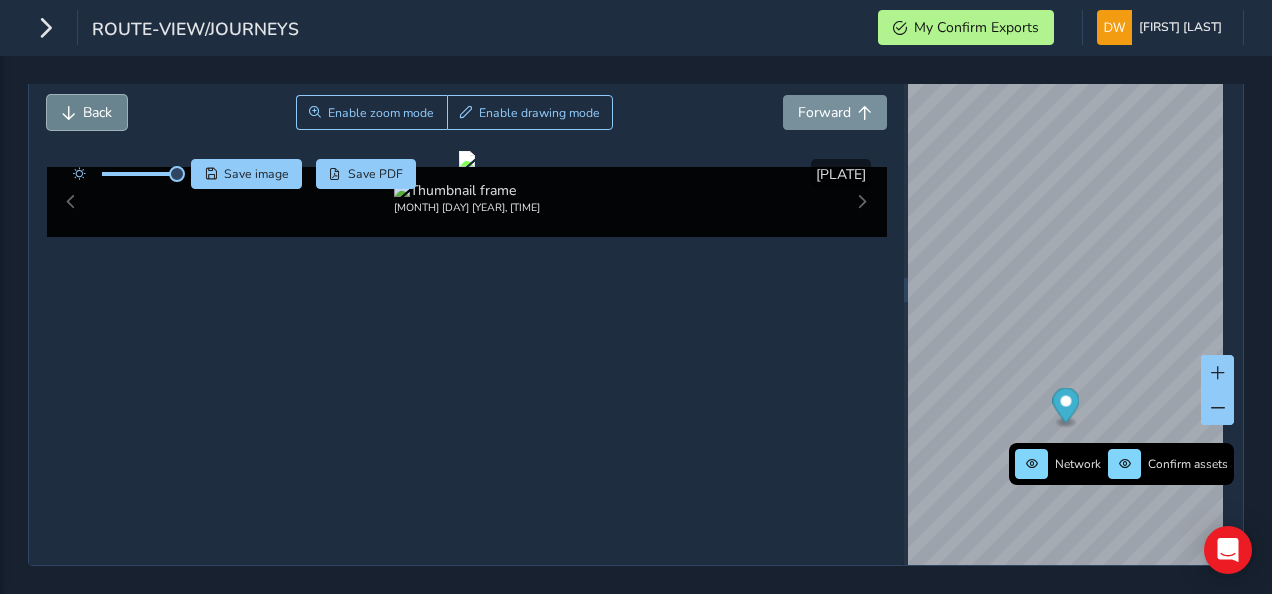 click on "Back" at bounding box center (97, 112) 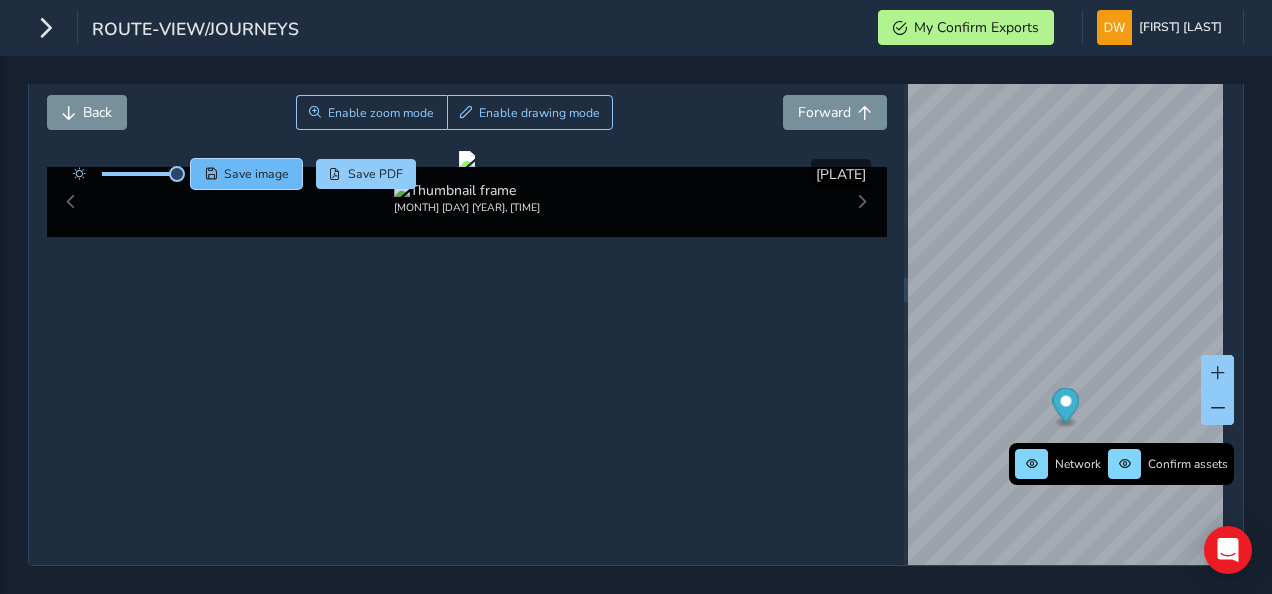 click on "Save image" at bounding box center (246, 174) 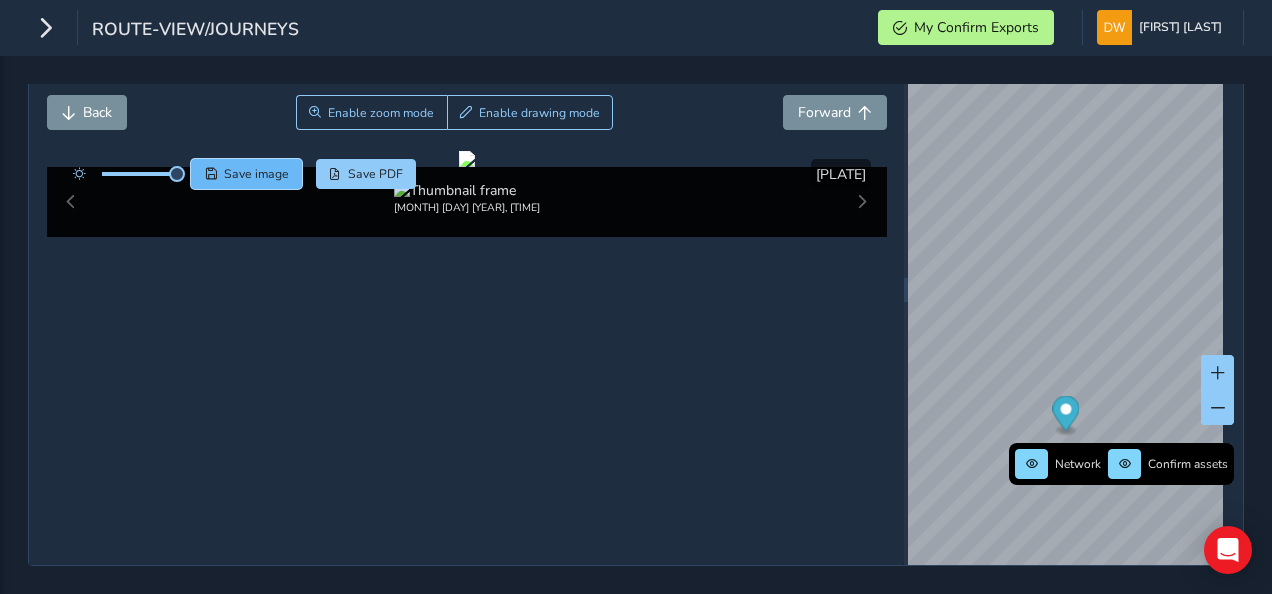 scroll, scrollTop: 94, scrollLeft: 0, axis: vertical 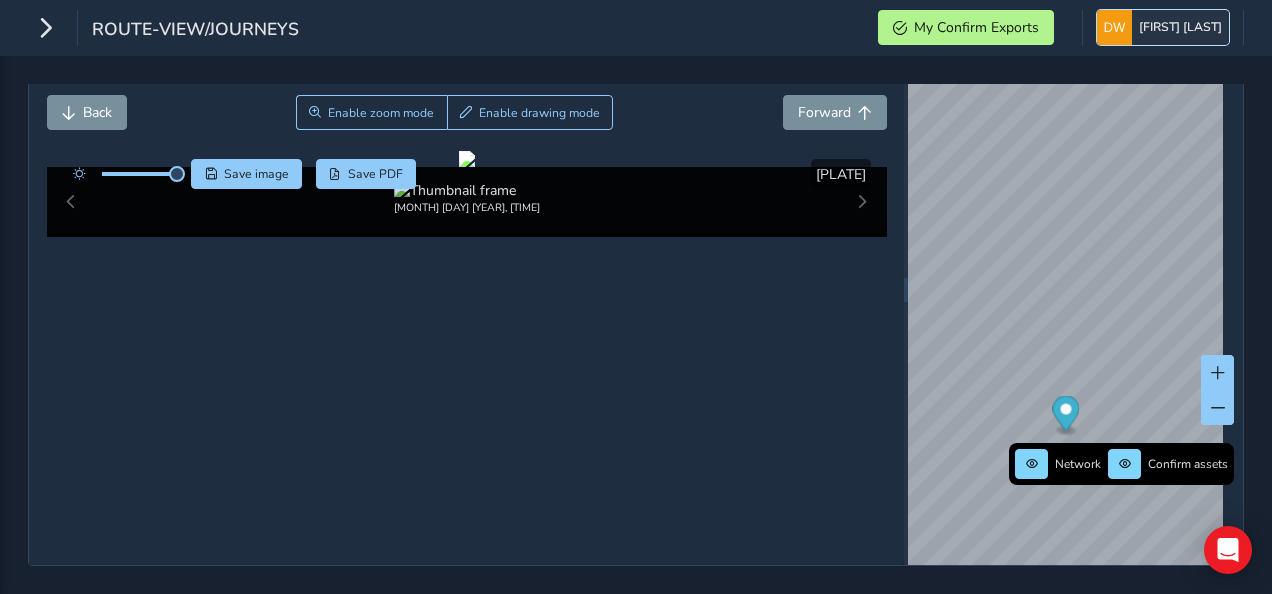 click on "[FIRST] [LAST]" at bounding box center [1180, 27] 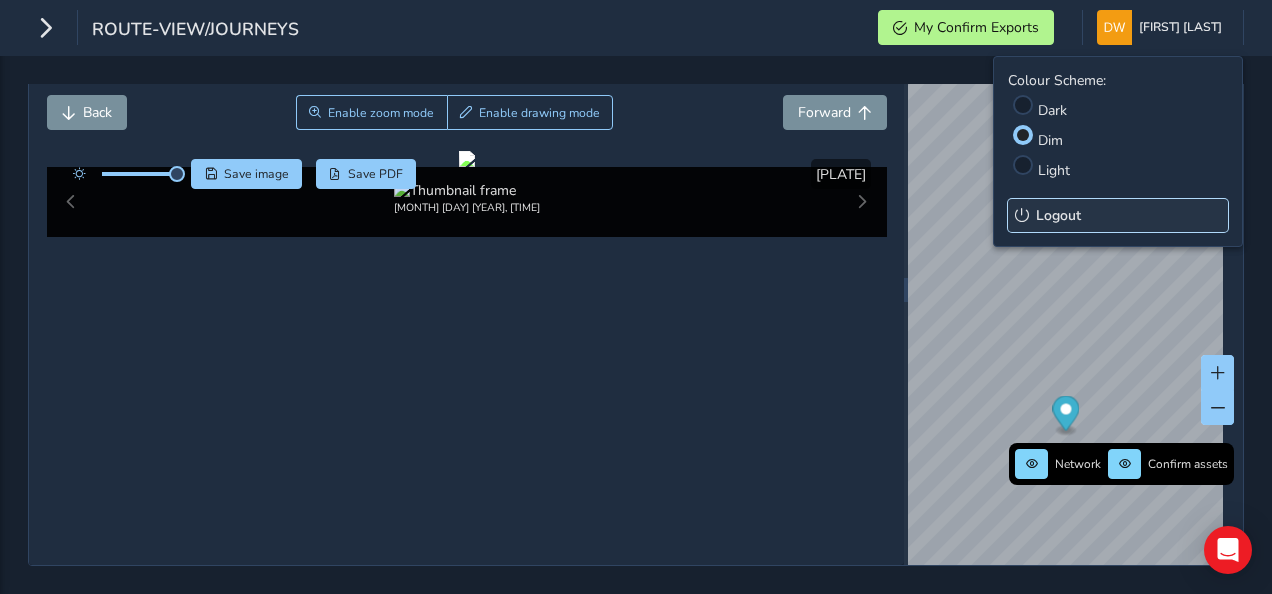 click on "Logout" at bounding box center (1058, 215) 